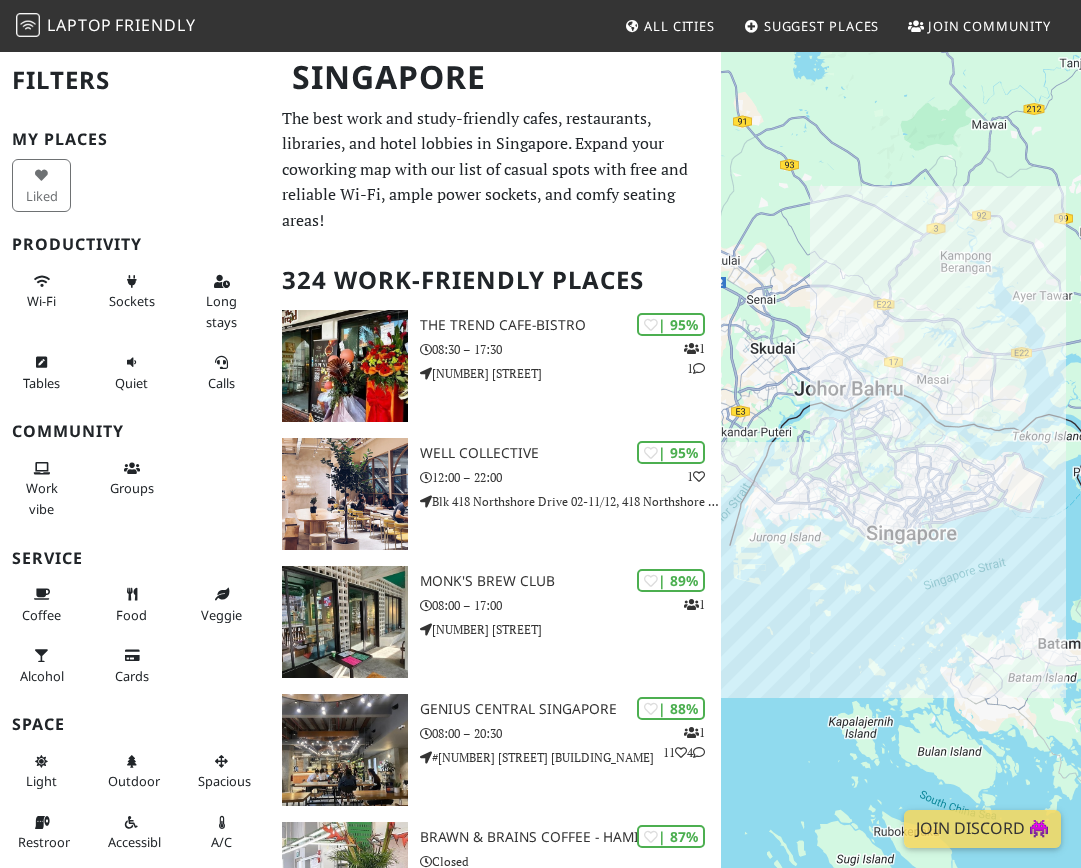 scroll, scrollTop: 0, scrollLeft: 0, axis: both 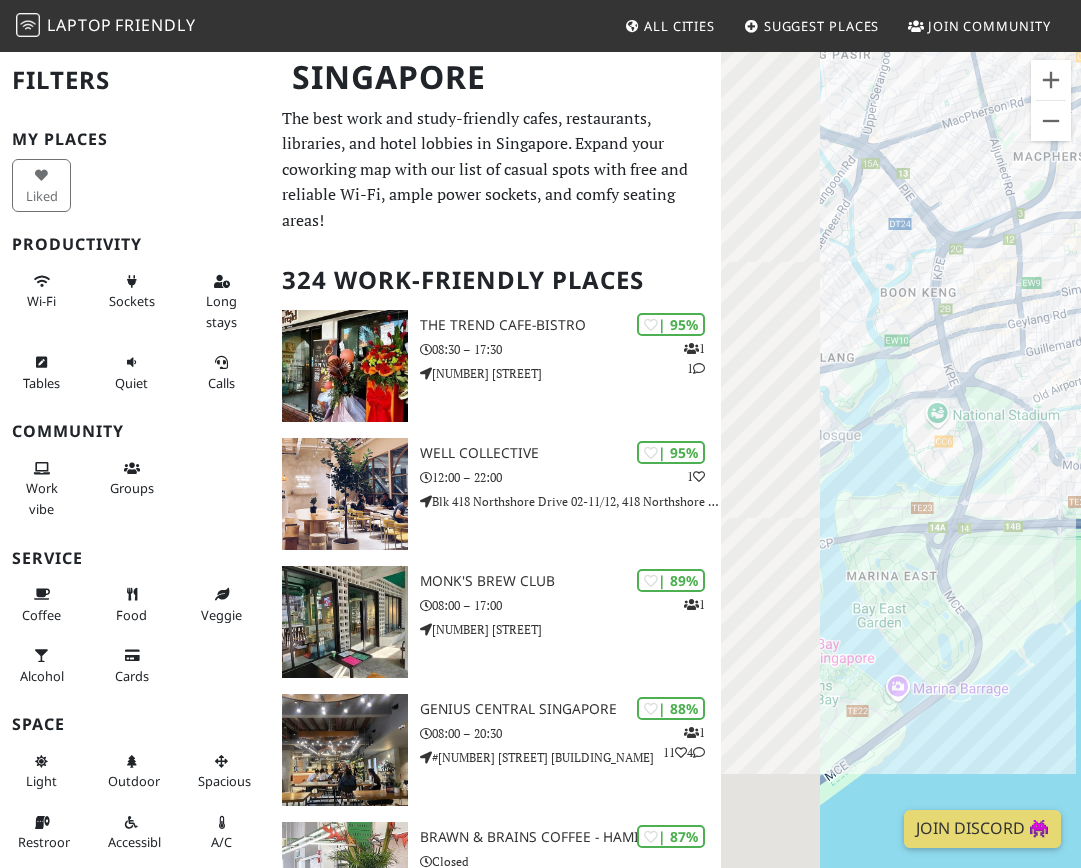 drag, startPoint x: 889, startPoint y: 515, endPoint x: 1074, endPoint y: 543, distance: 187.10692 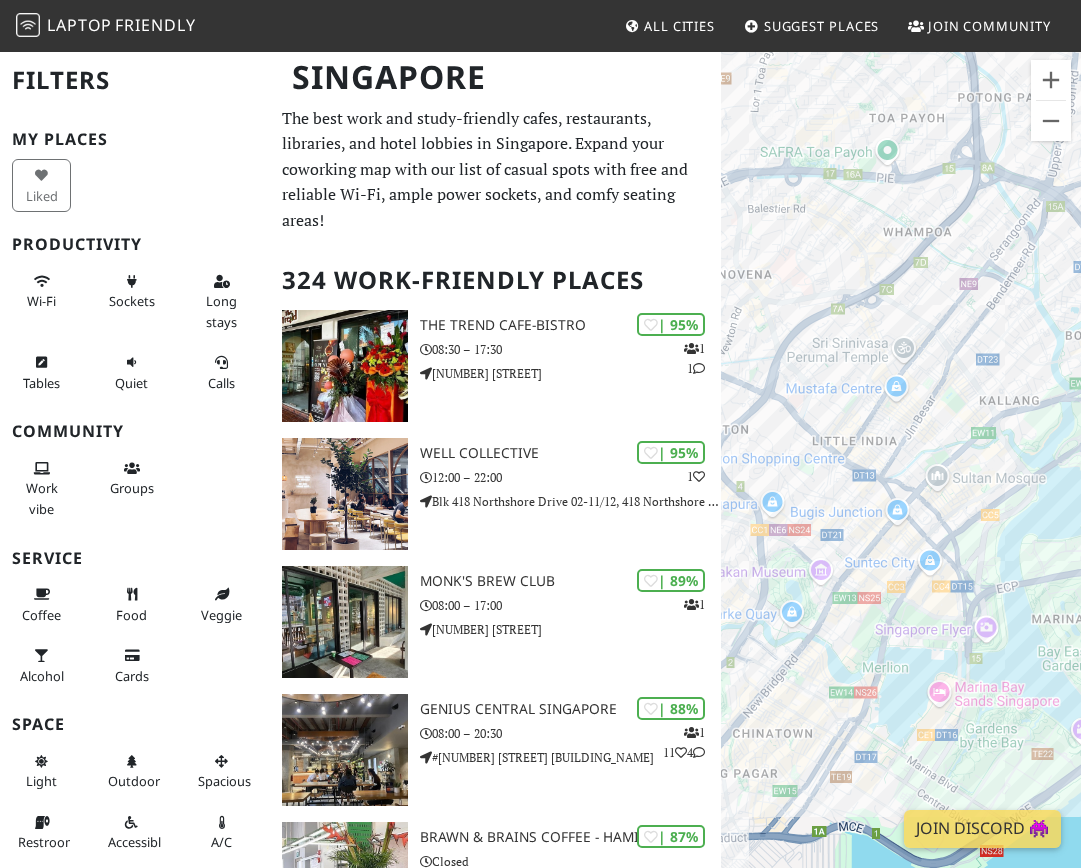 drag, startPoint x: 936, startPoint y: 466, endPoint x: 1057, endPoint y: 494, distance: 124.197426 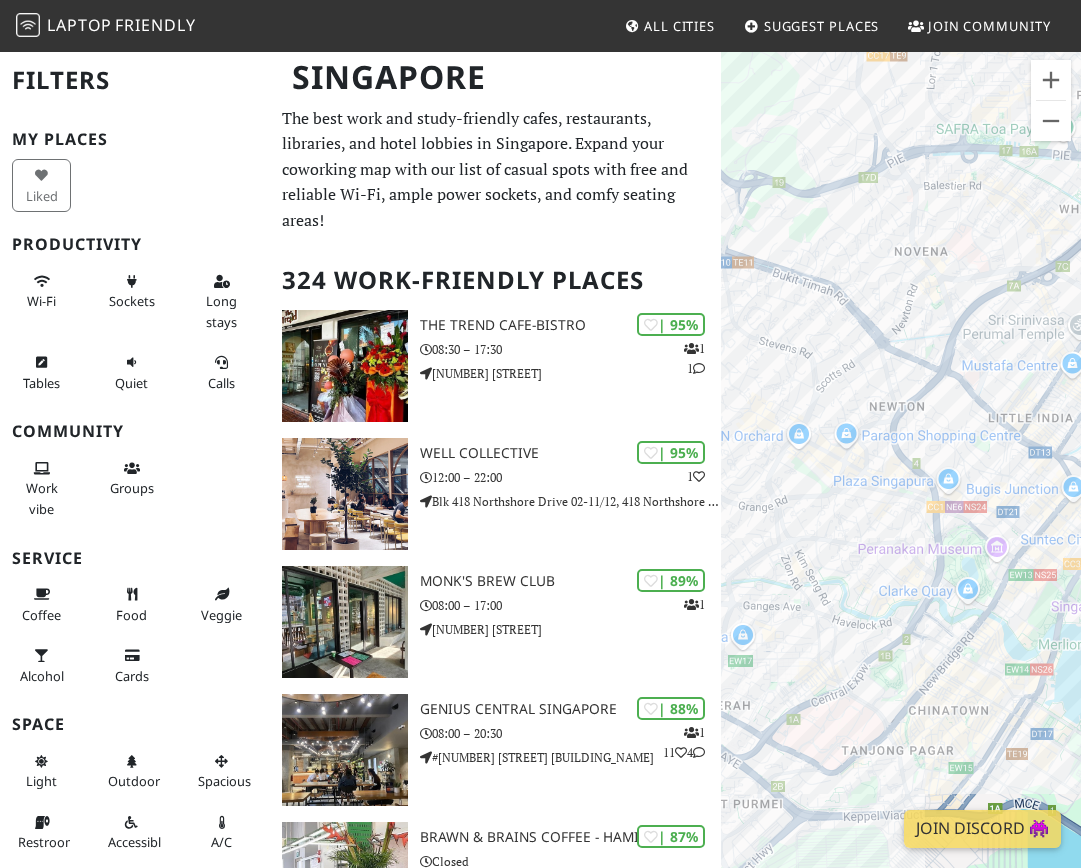drag, startPoint x: 802, startPoint y: 373, endPoint x: 986, endPoint y: 346, distance: 185.97043 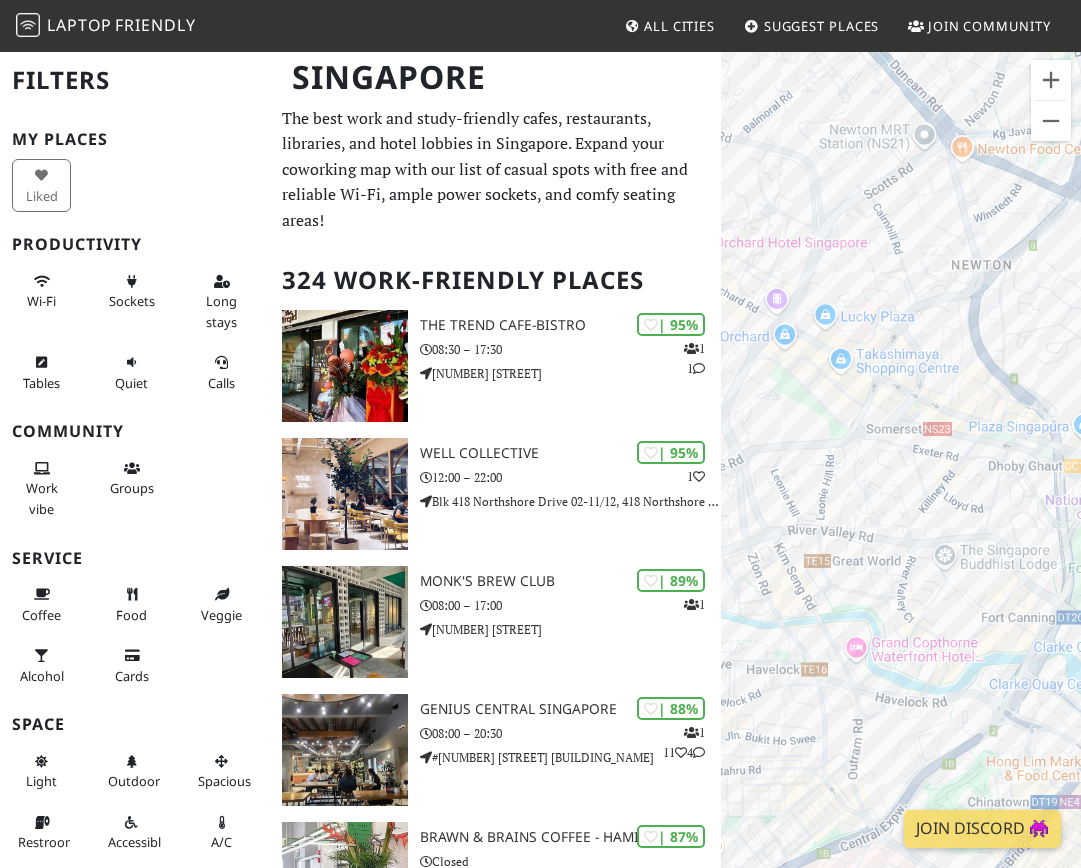 drag, startPoint x: 939, startPoint y: 556, endPoint x: 1047, endPoint y: 509, distance: 117.7837 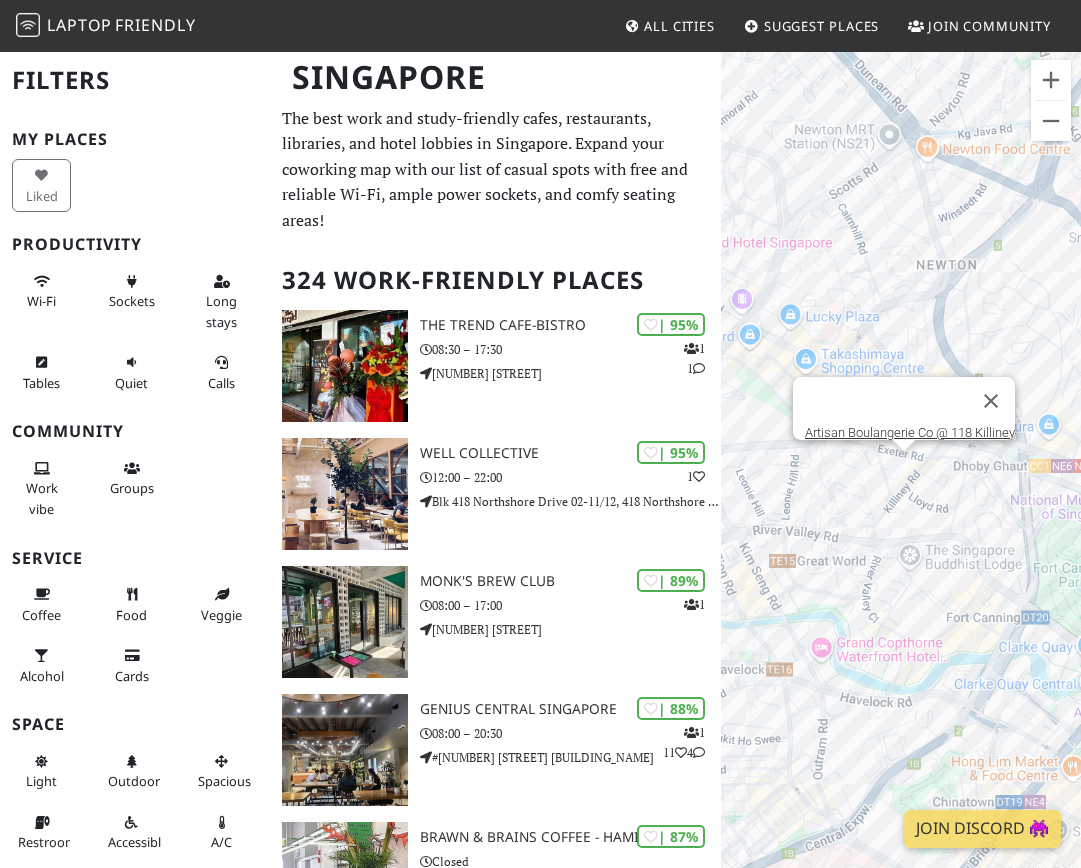click on "To navigate, press the arrow keys. [BRAND_NAME] @ [NUMBER] [STREET]" at bounding box center (901, 484) 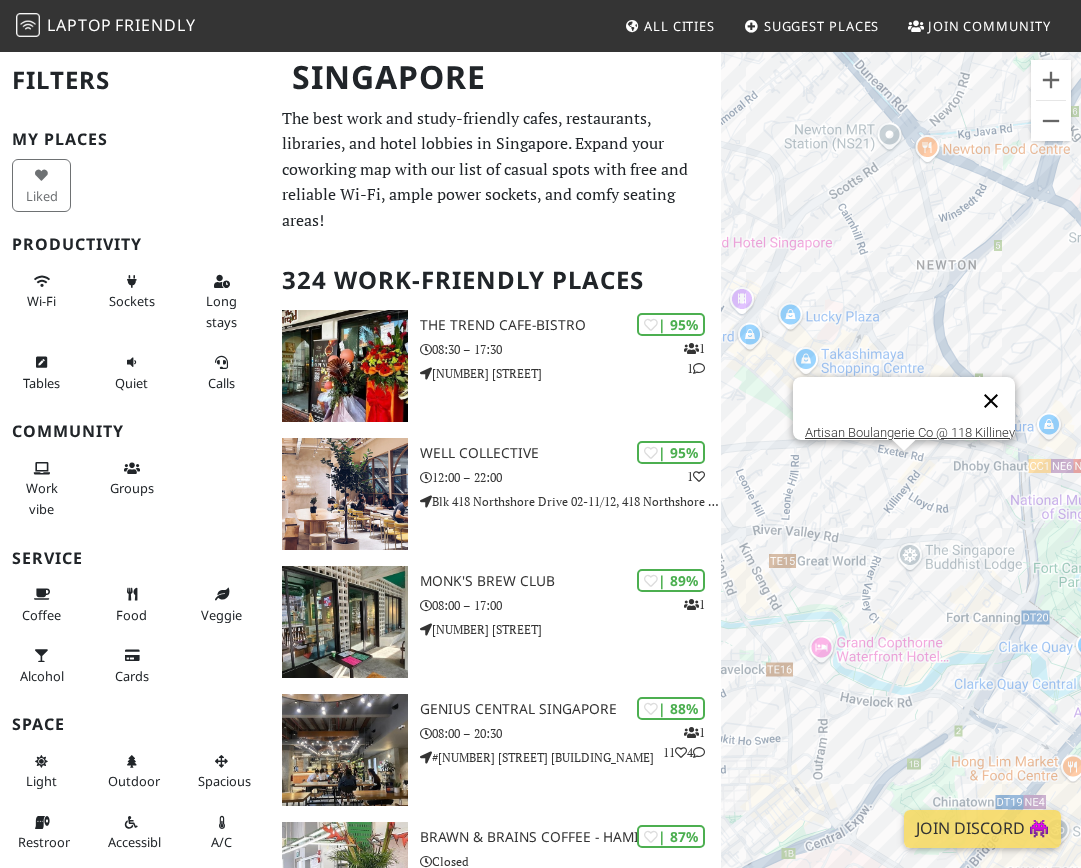 click at bounding box center (991, 401) 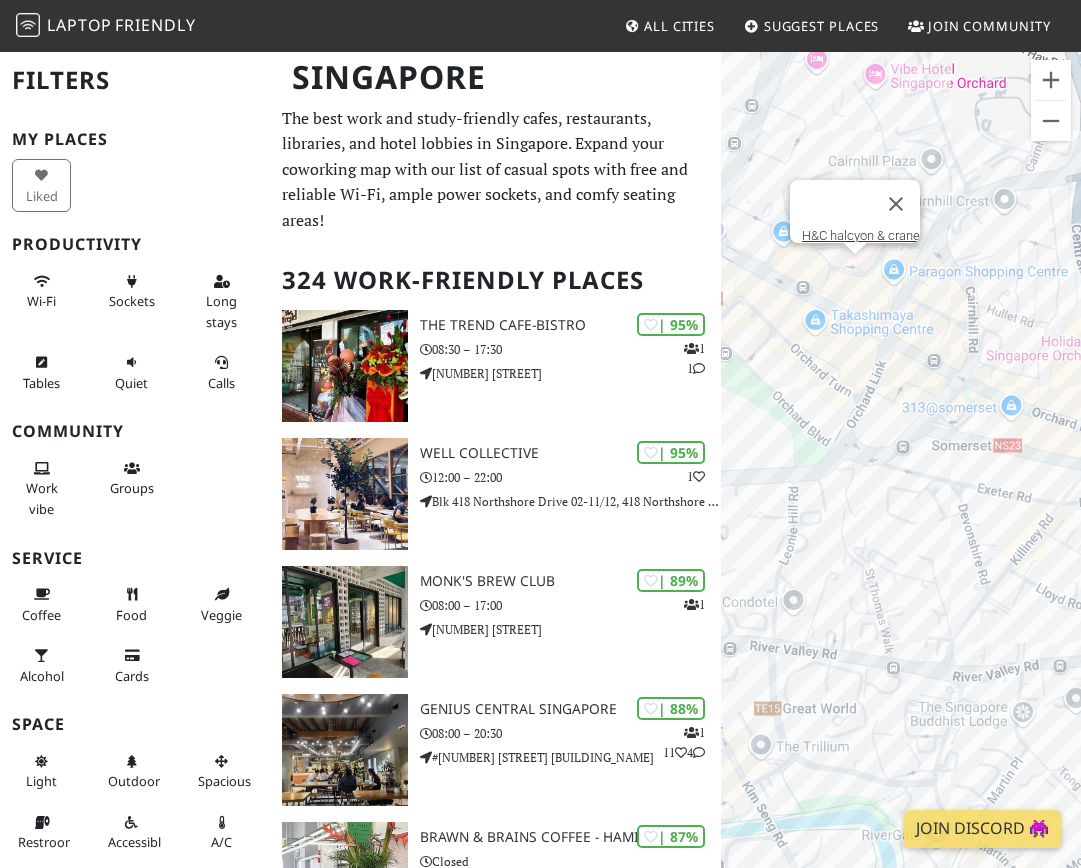 click on "To navigate, press the arrow keys. [BRAND_NAME] [BRAND_NAME] [BRAND_NAME]" at bounding box center [901, 484] 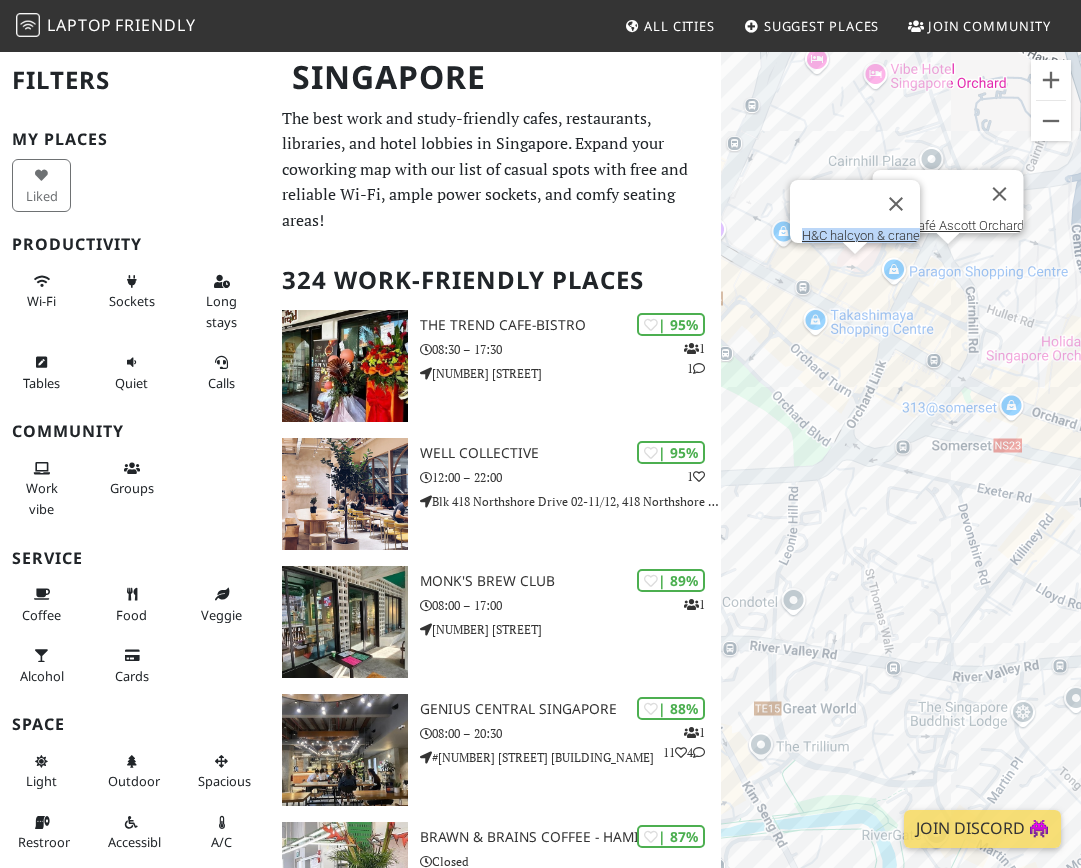 click on "To navigate, press the arrow keys. [BRAND_NAME] [BRAND_NAME] [BRAND_NAME] [BRAND_NAME]" at bounding box center [901, 484] 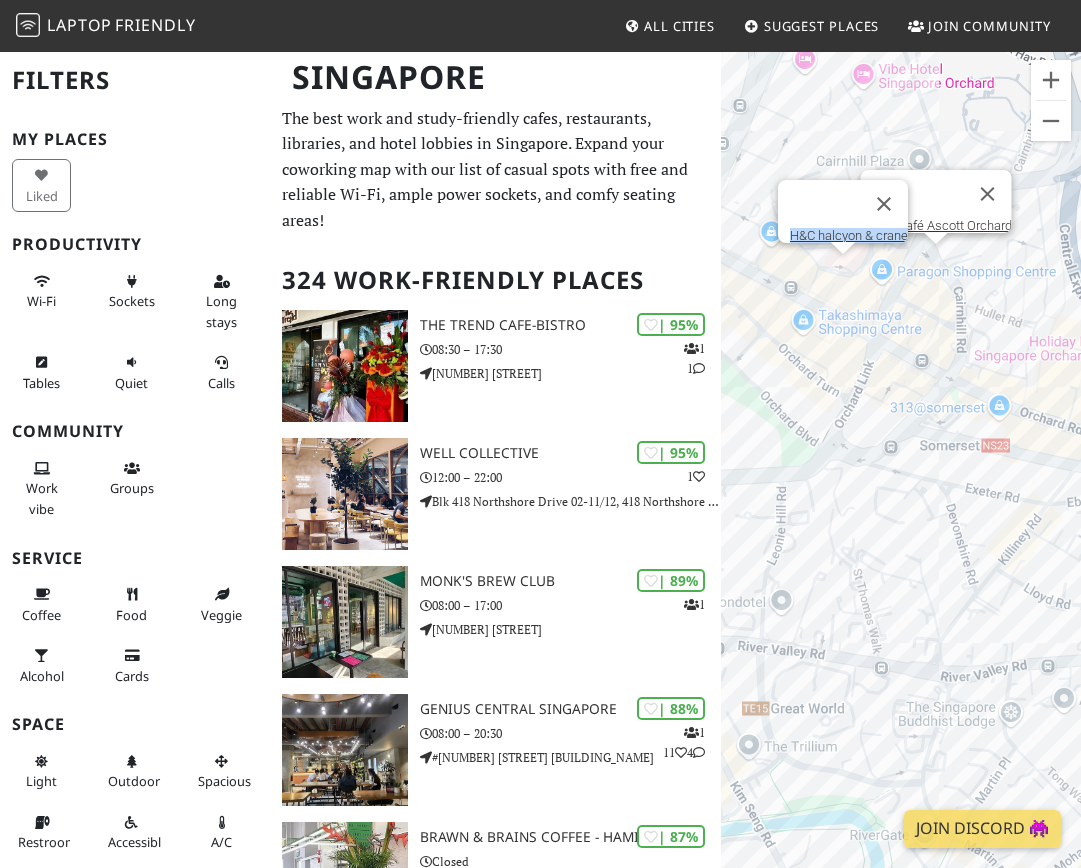 click on "To navigate, press the arrow keys. [BRAND_NAME] [BRAND_NAME] [BRAND_NAME] [BRAND_NAME]" at bounding box center [901, 484] 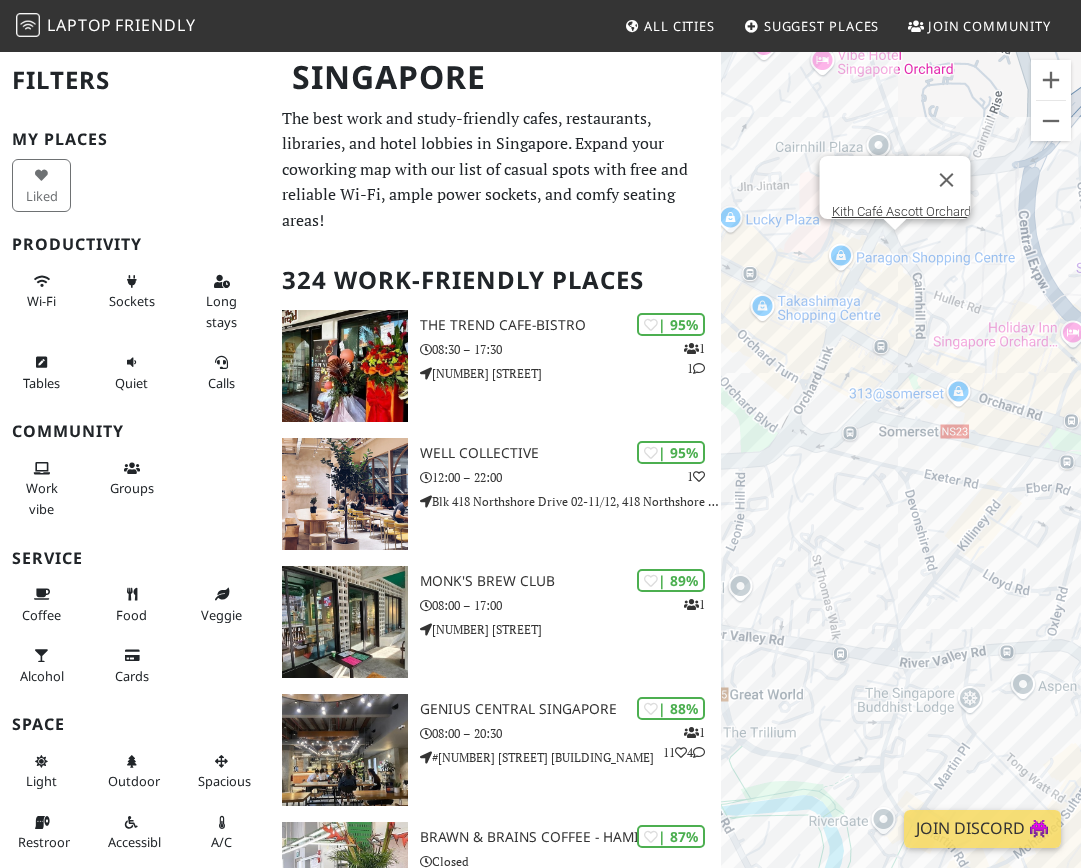 drag, startPoint x: 861, startPoint y: 392, endPoint x: 812, endPoint y: 376, distance: 51.546097 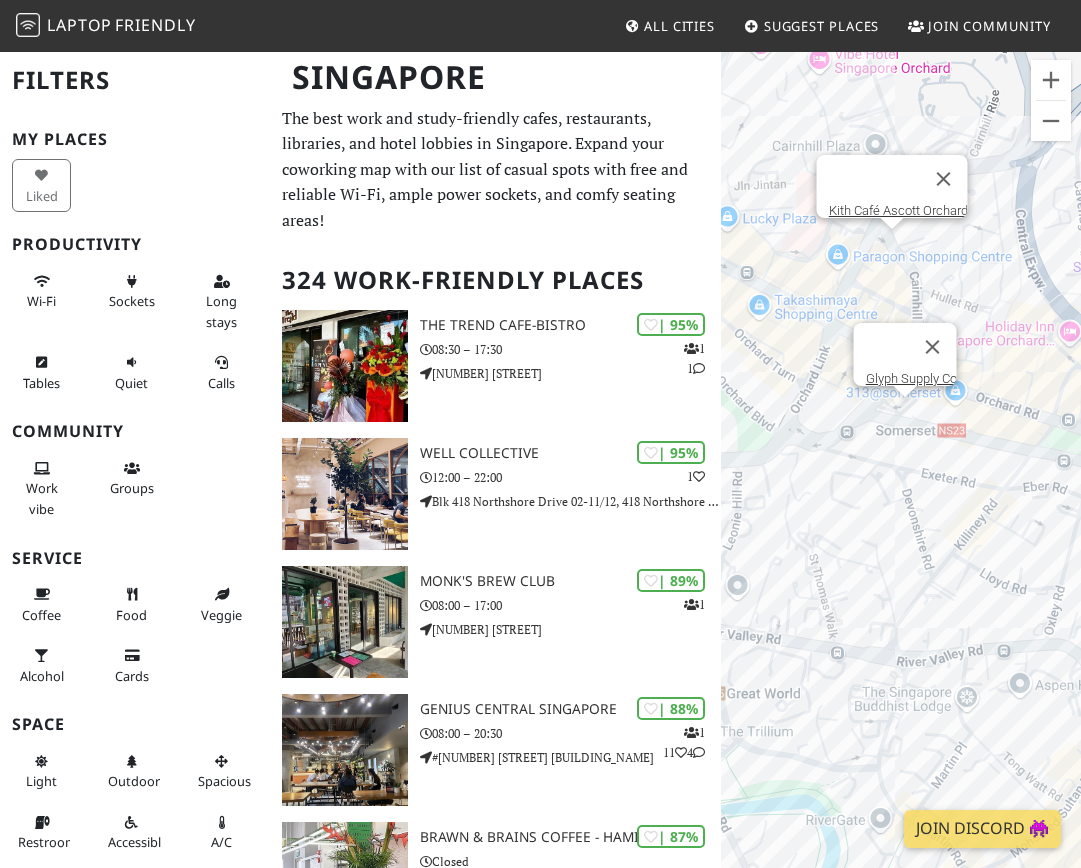 click on "To navigate, press the arrow keys. [BRAND_NAME] [BRAND_NAME] [BRAND_NAME] [BRAND_NAME]" at bounding box center [901, 484] 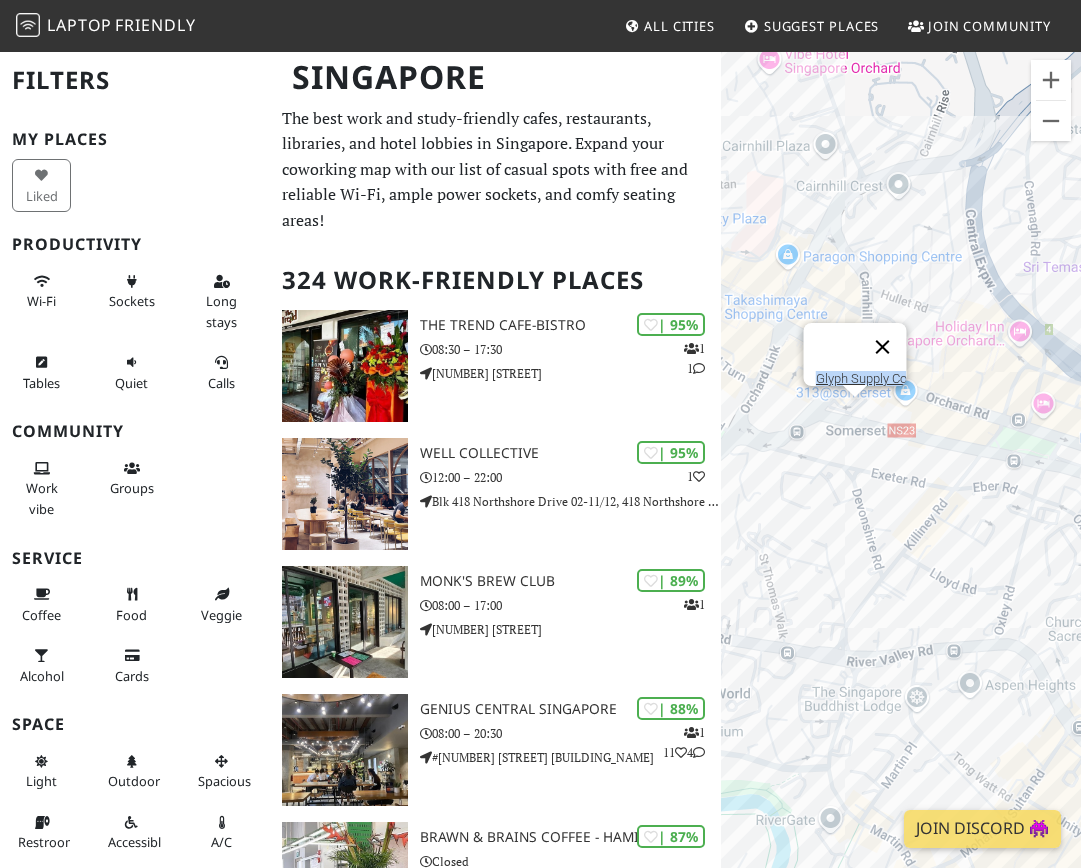 click at bounding box center [882, 347] 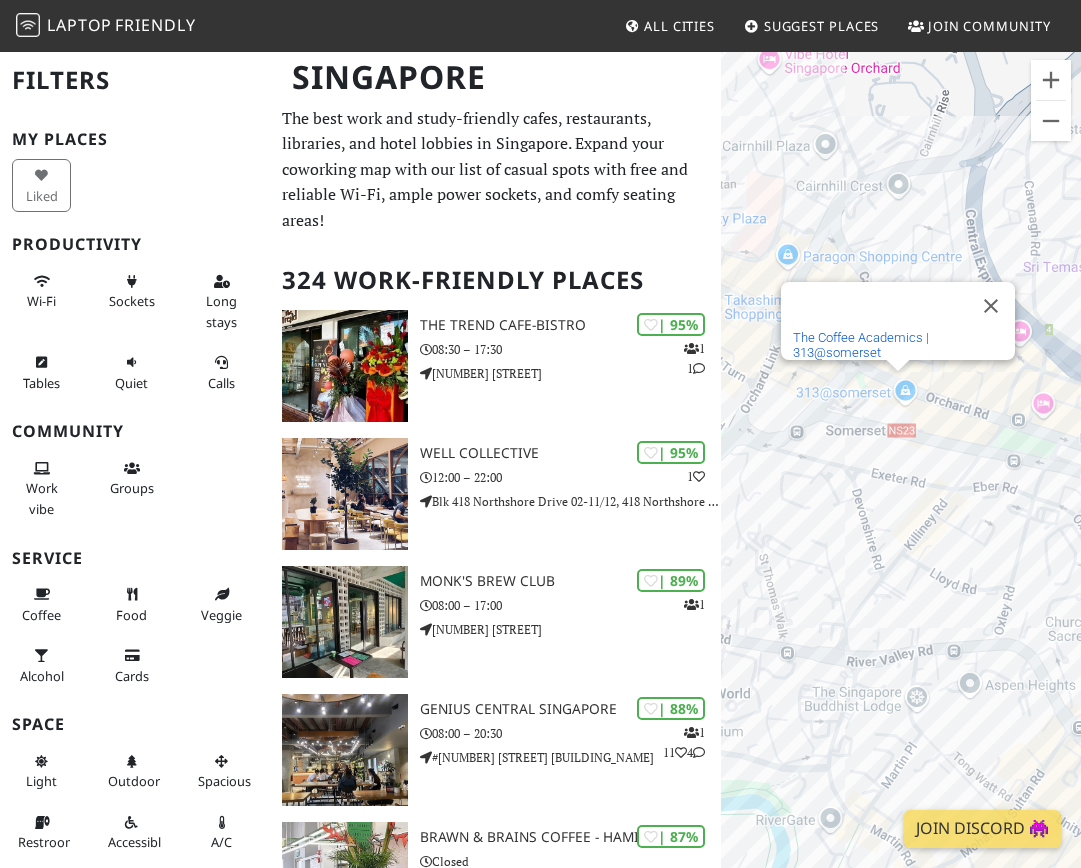 click on "The Coffee Academics | 313@somerset" at bounding box center [861, 345] 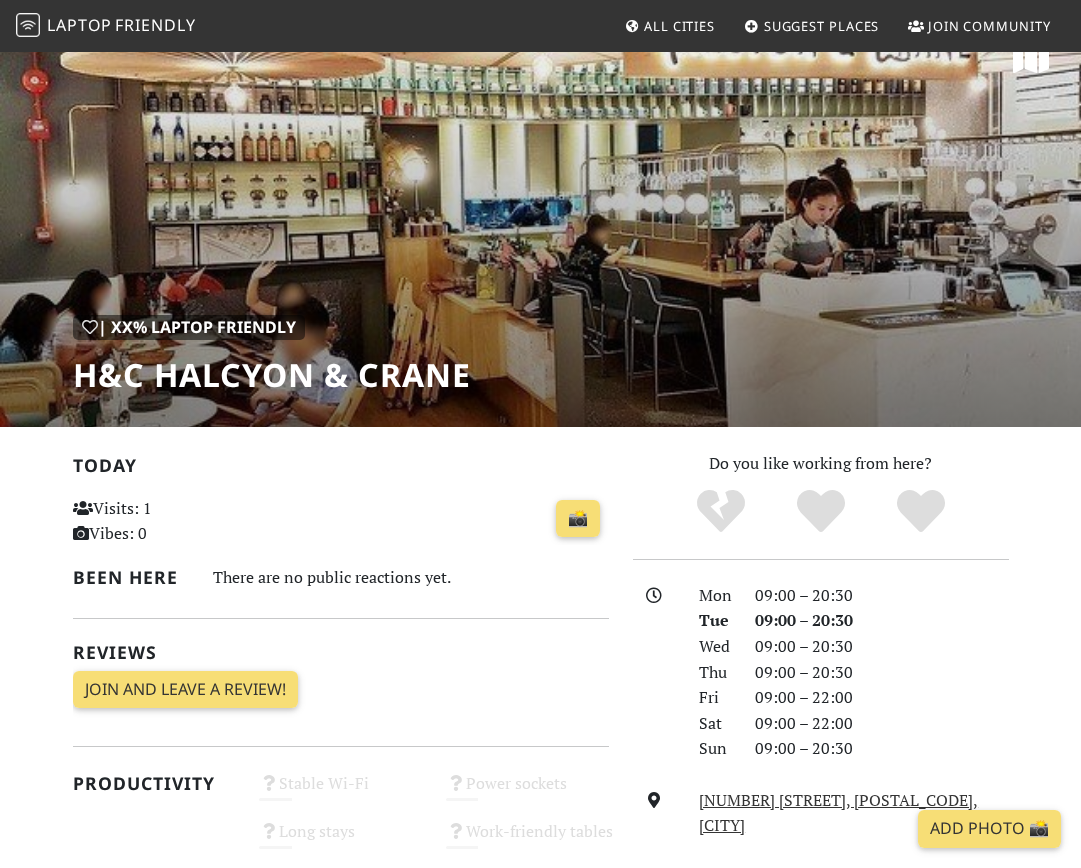 scroll, scrollTop: 47, scrollLeft: 0, axis: vertical 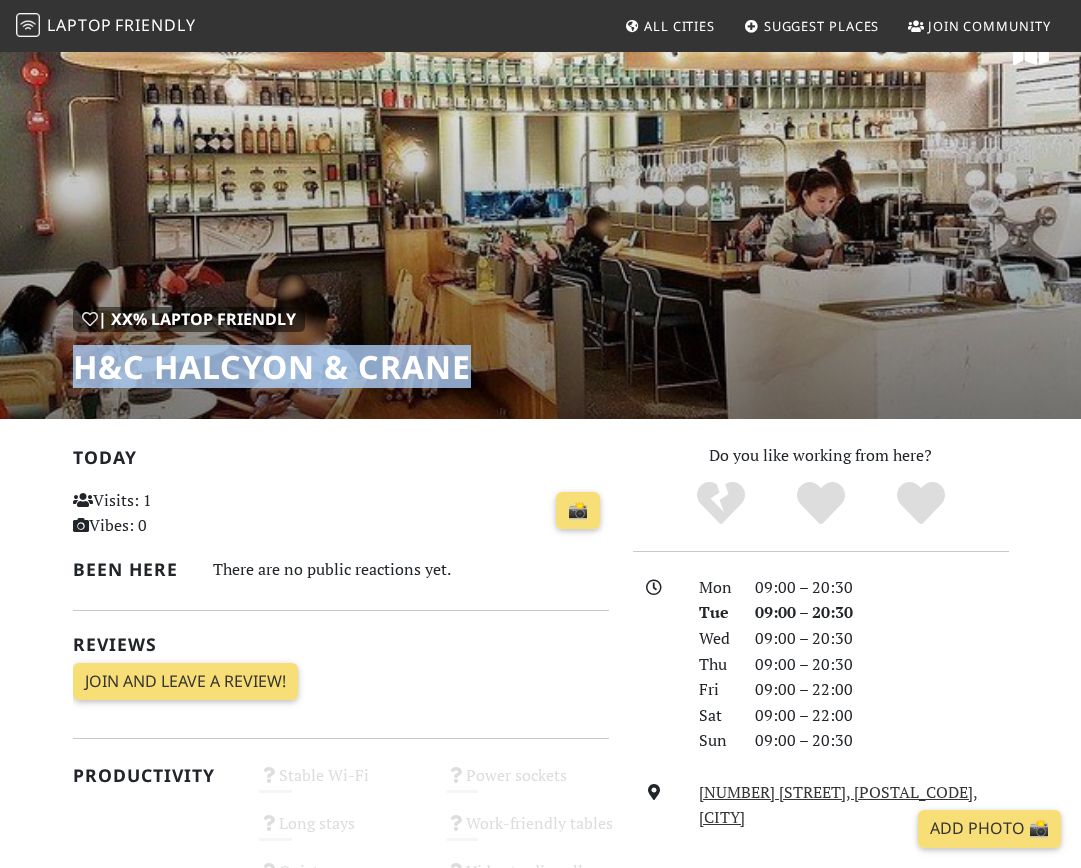 drag, startPoint x: 77, startPoint y: 361, endPoint x: 479, endPoint y: 376, distance: 402.27975 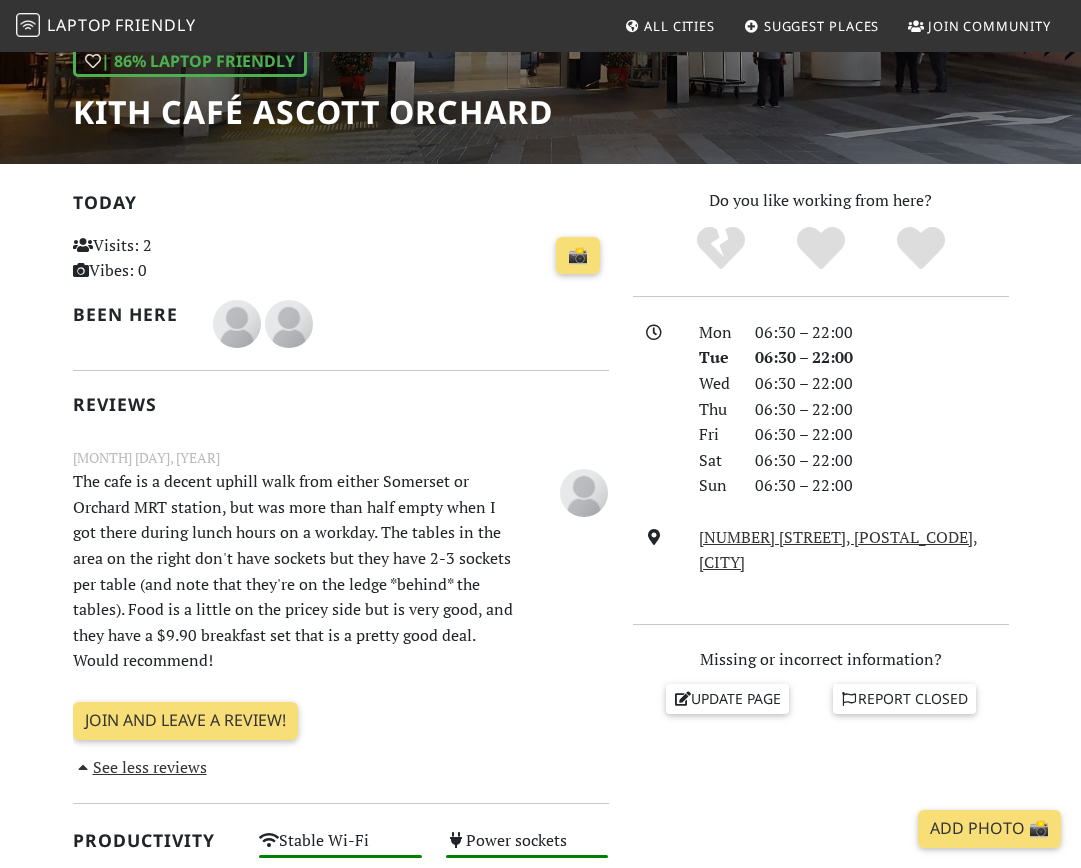 scroll, scrollTop: 0, scrollLeft: 0, axis: both 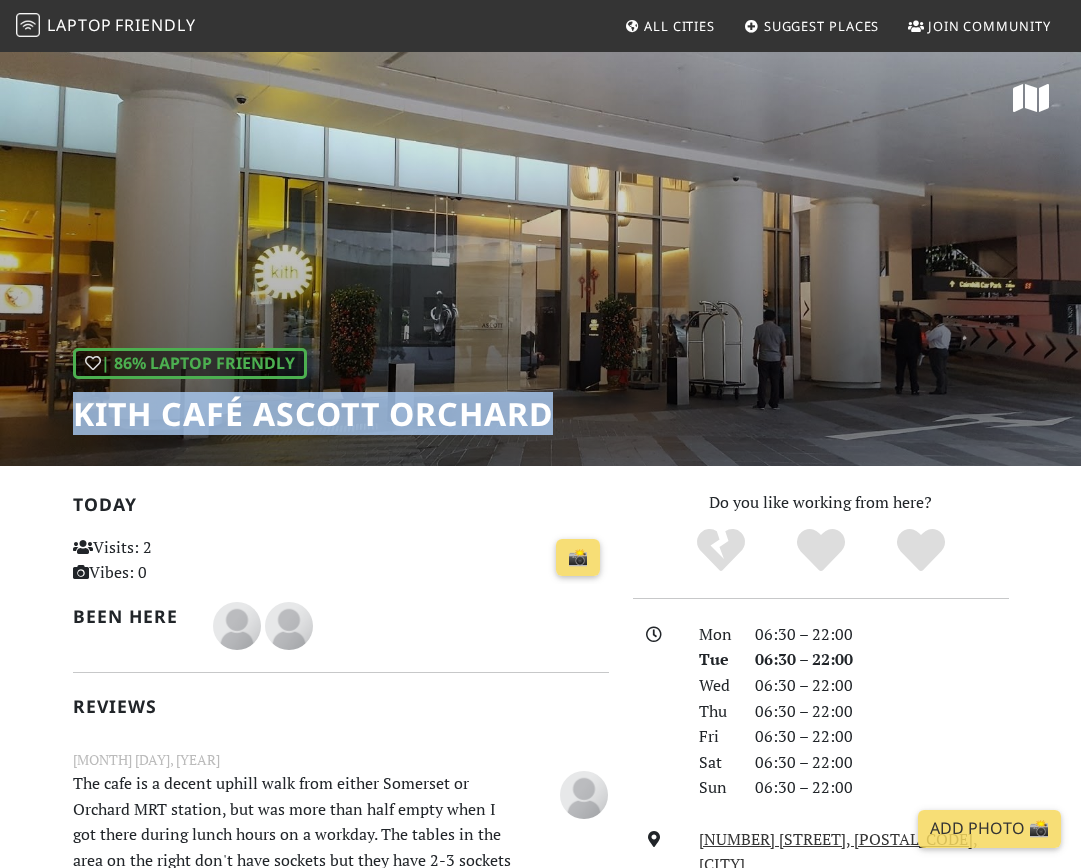drag, startPoint x: 79, startPoint y: 419, endPoint x: 561, endPoint y: 431, distance: 482.14935 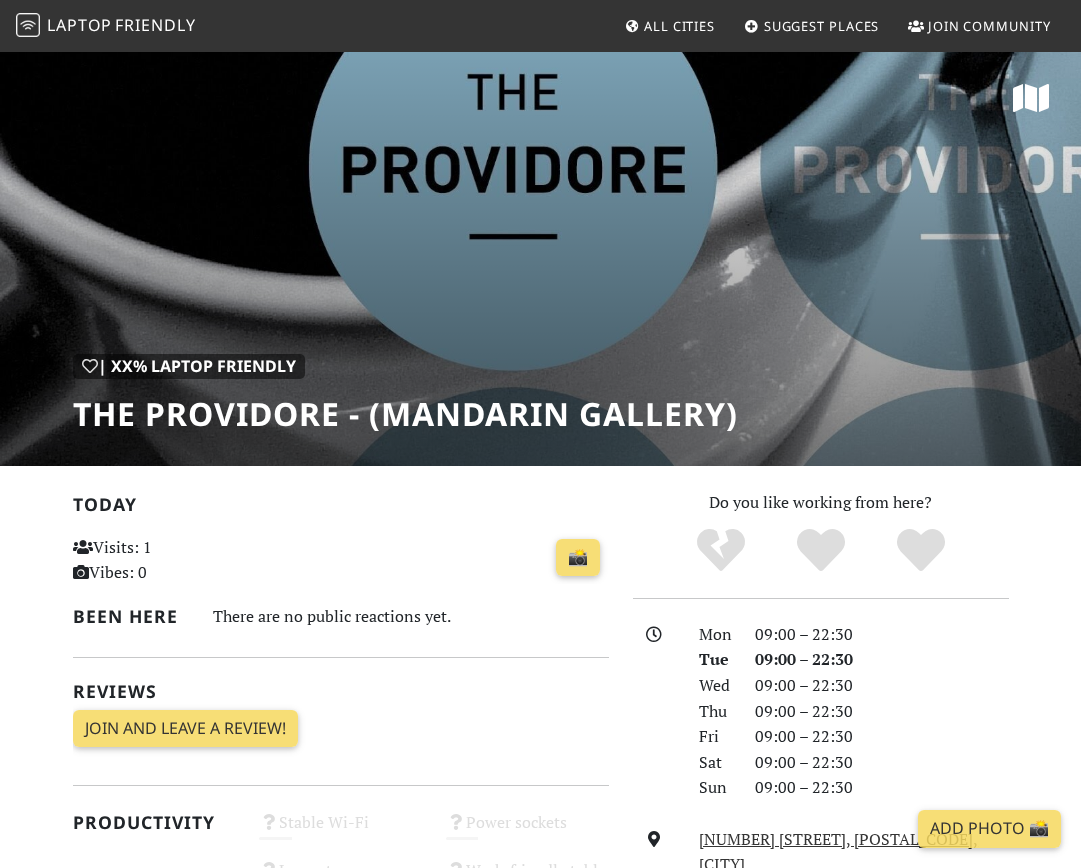 scroll, scrollTop: 0, scrollLeft: 0, axis: both 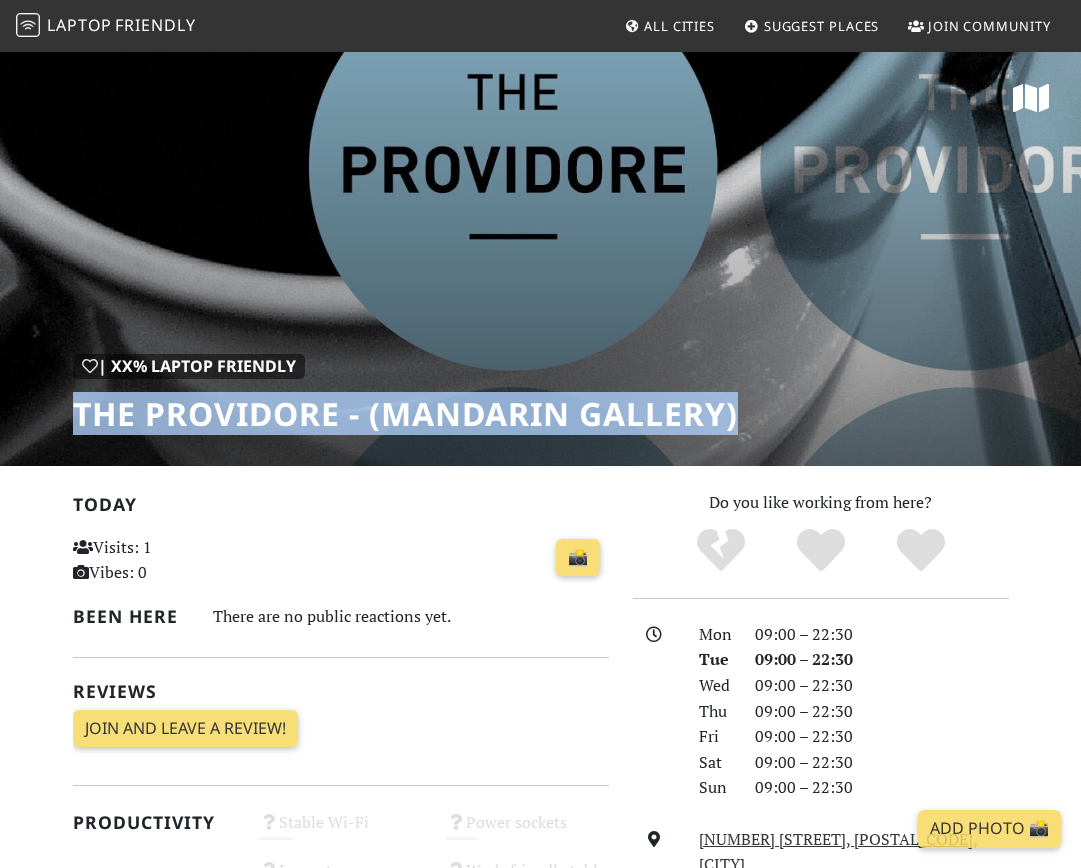 drag, startPoint x: 79, startPoint y: 412, endPoint x: 762, endPoint y: 427, distance: 683.1647 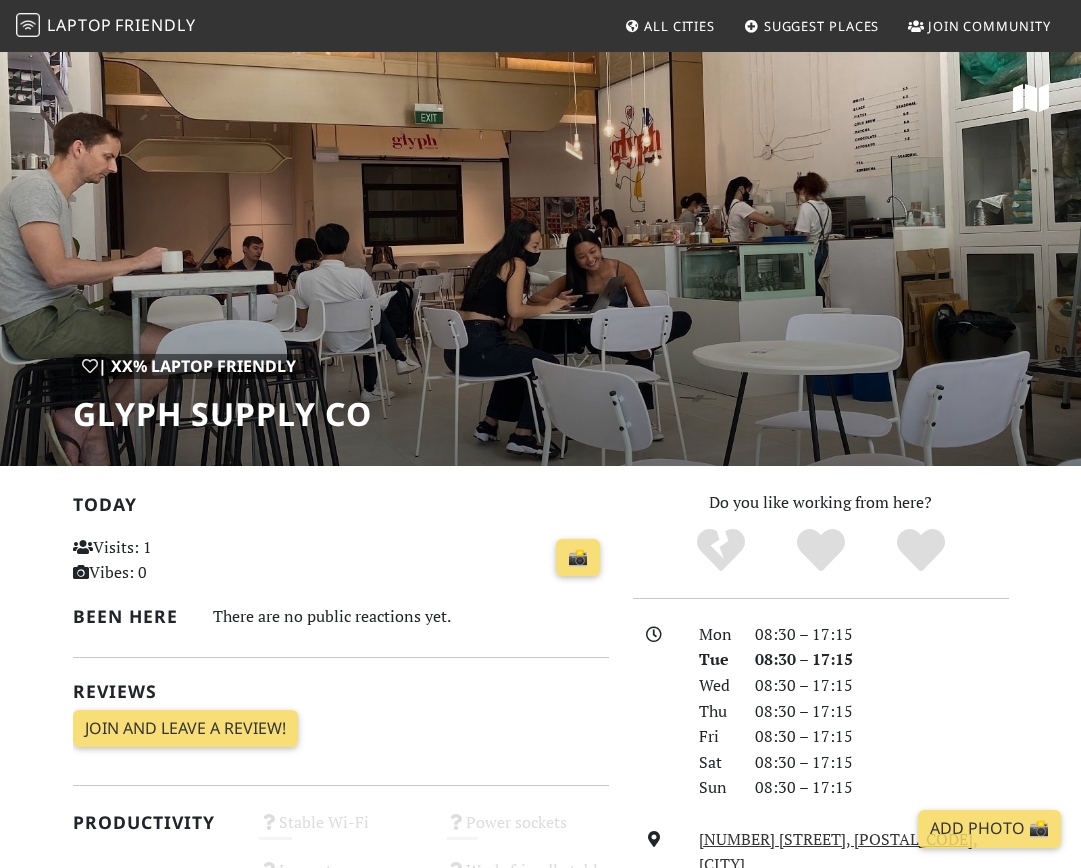 scroll, scrollTop: 0, scrollLeft: 0, axis: both 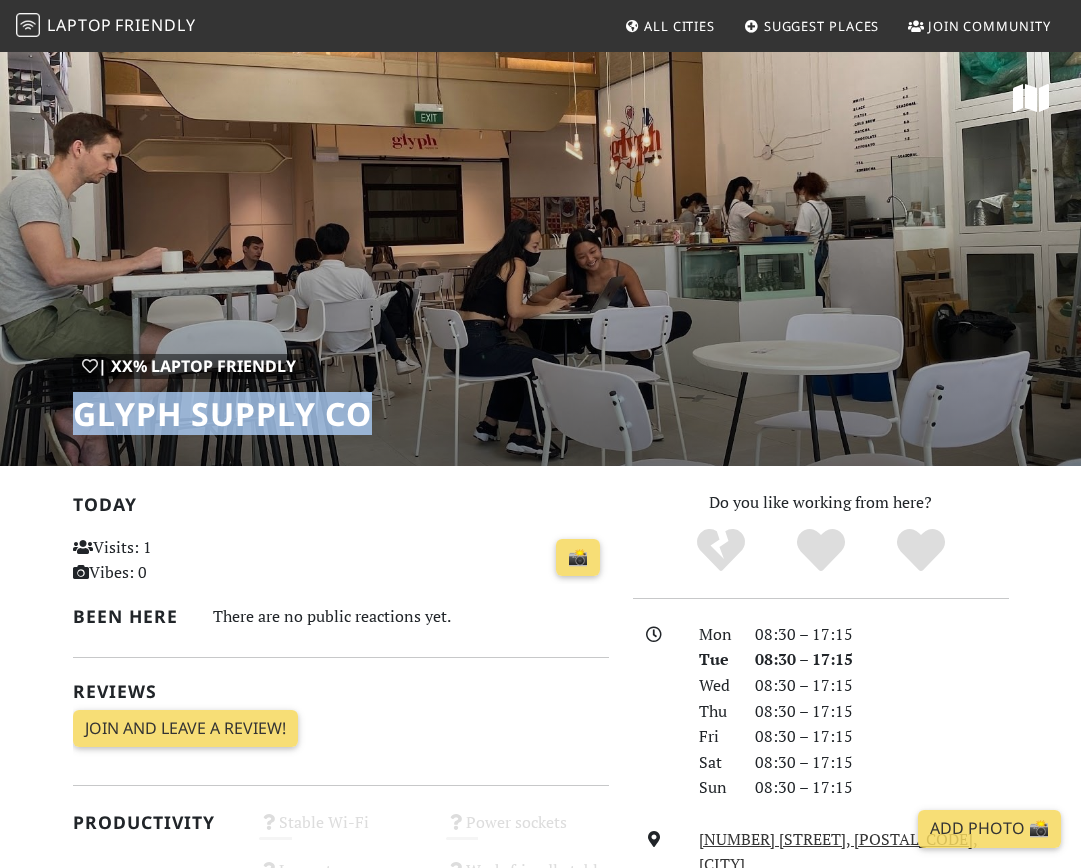 drag, startPoint x: 74, startPoint y: 416, endPoint x: 444, endPoint y: 420, distance: 370.0216 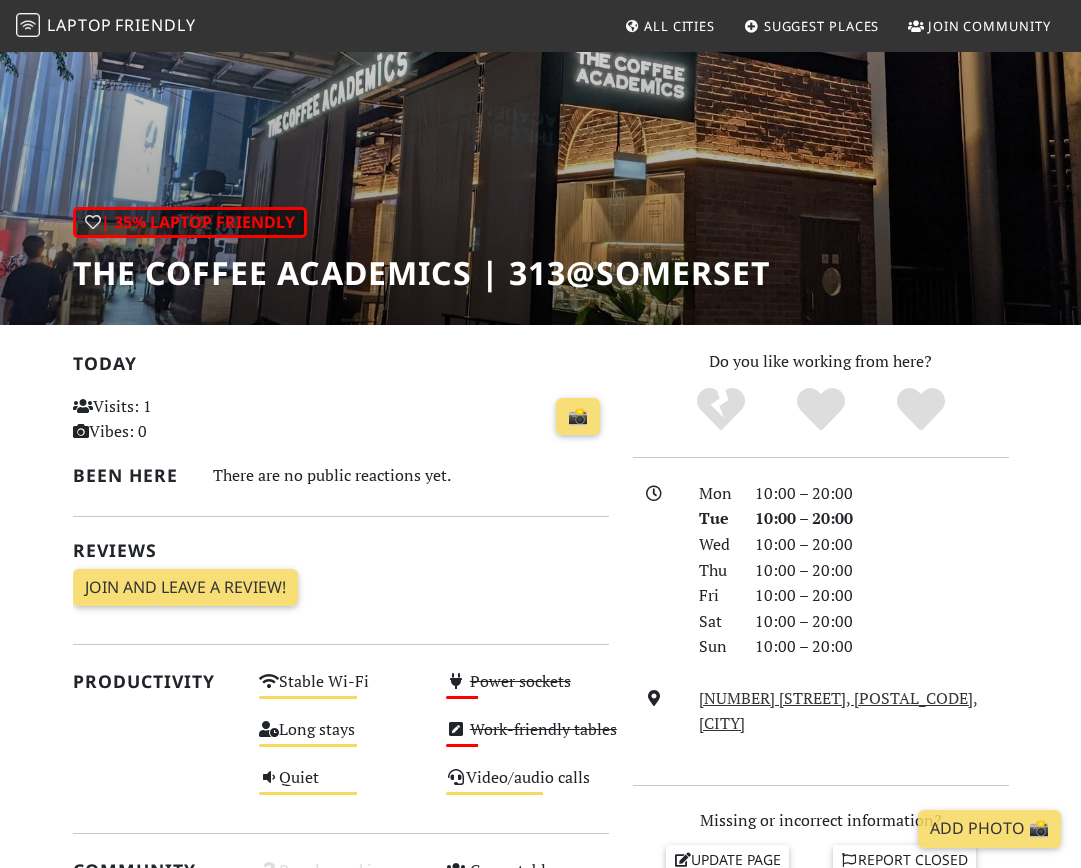 scroll, scrollTop: 0, scrollLeft: 0, axis: both 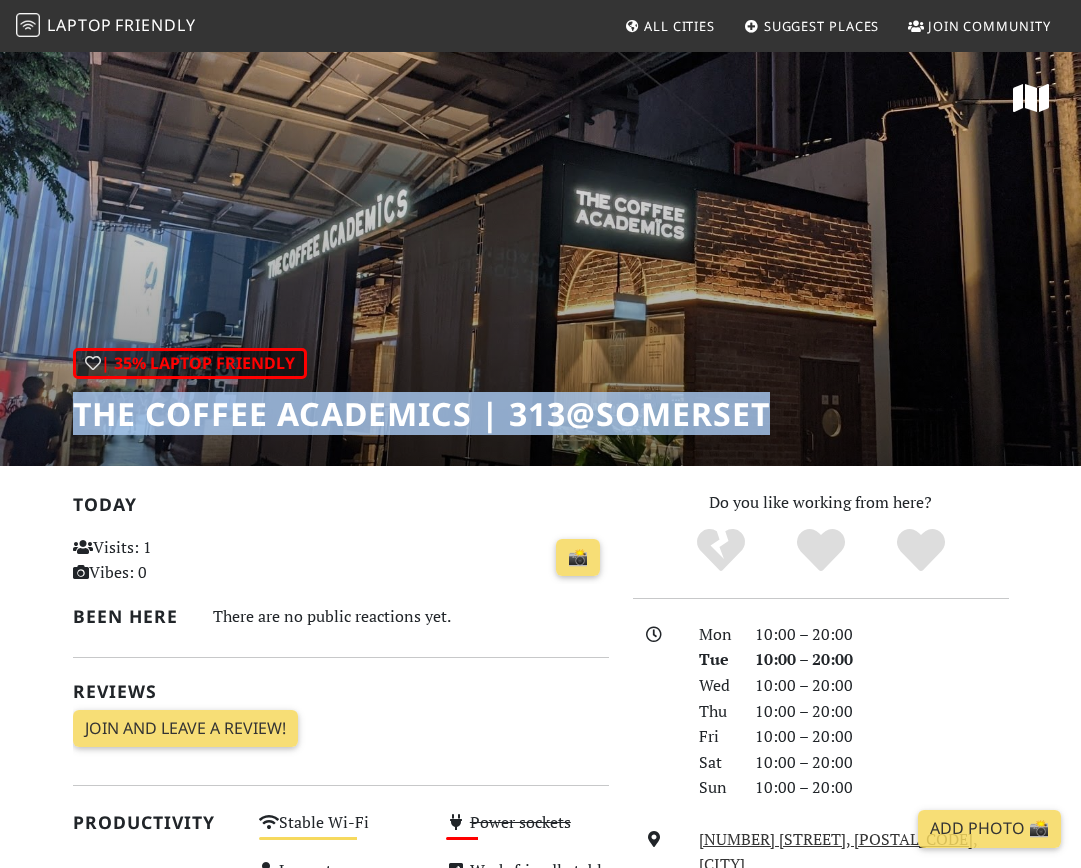 drag, startPoint x: 67, startPoint y: 404, endPoint x: 772, endPoint y: 416, distance: 705.1021 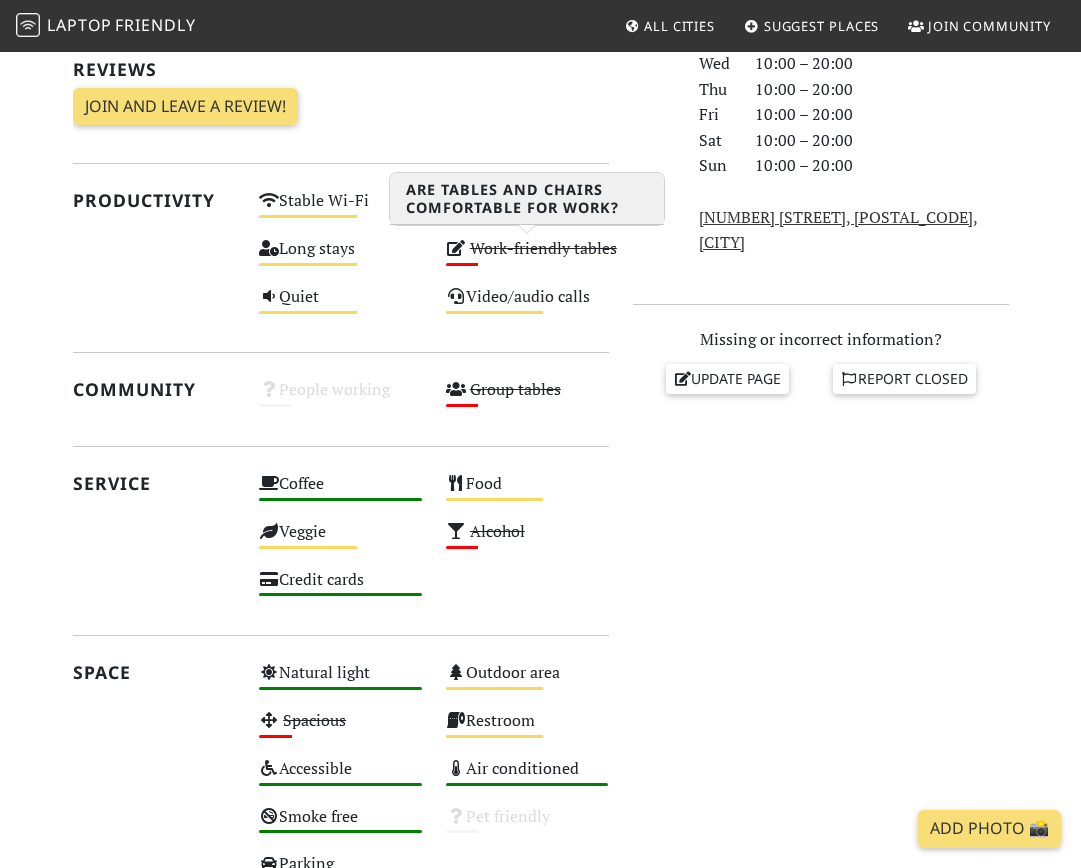 scroll, scrollTop: 638, scrollLeft: 0, axis: vertical 